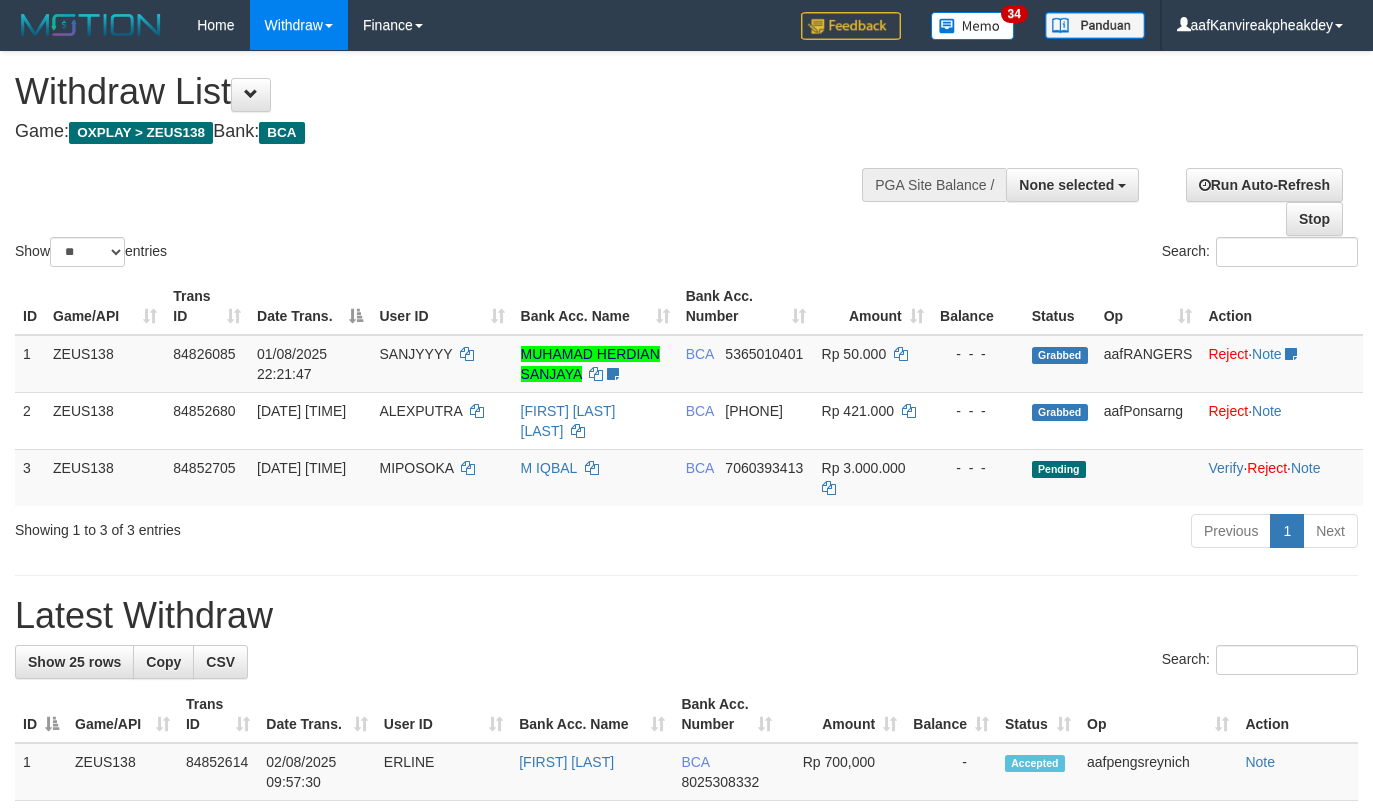 select 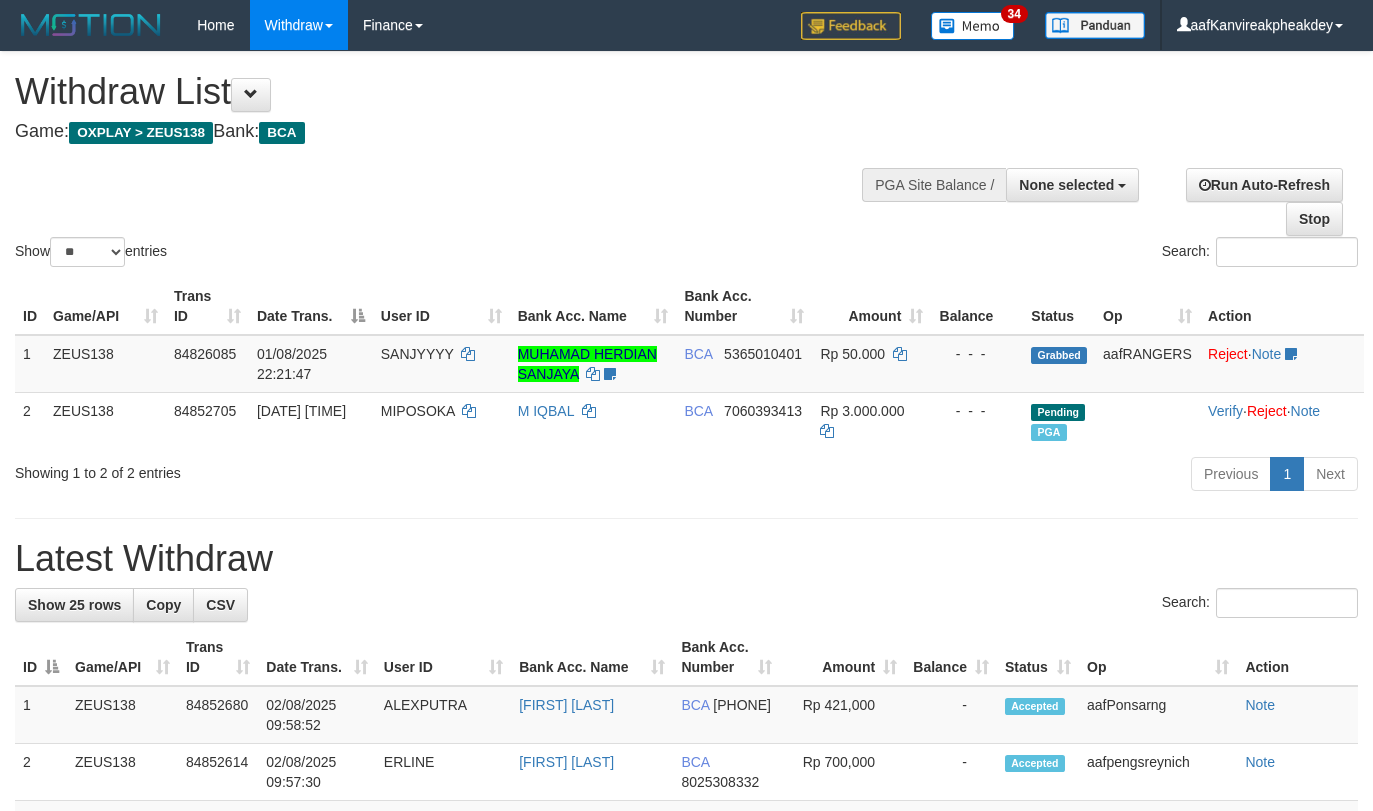 select 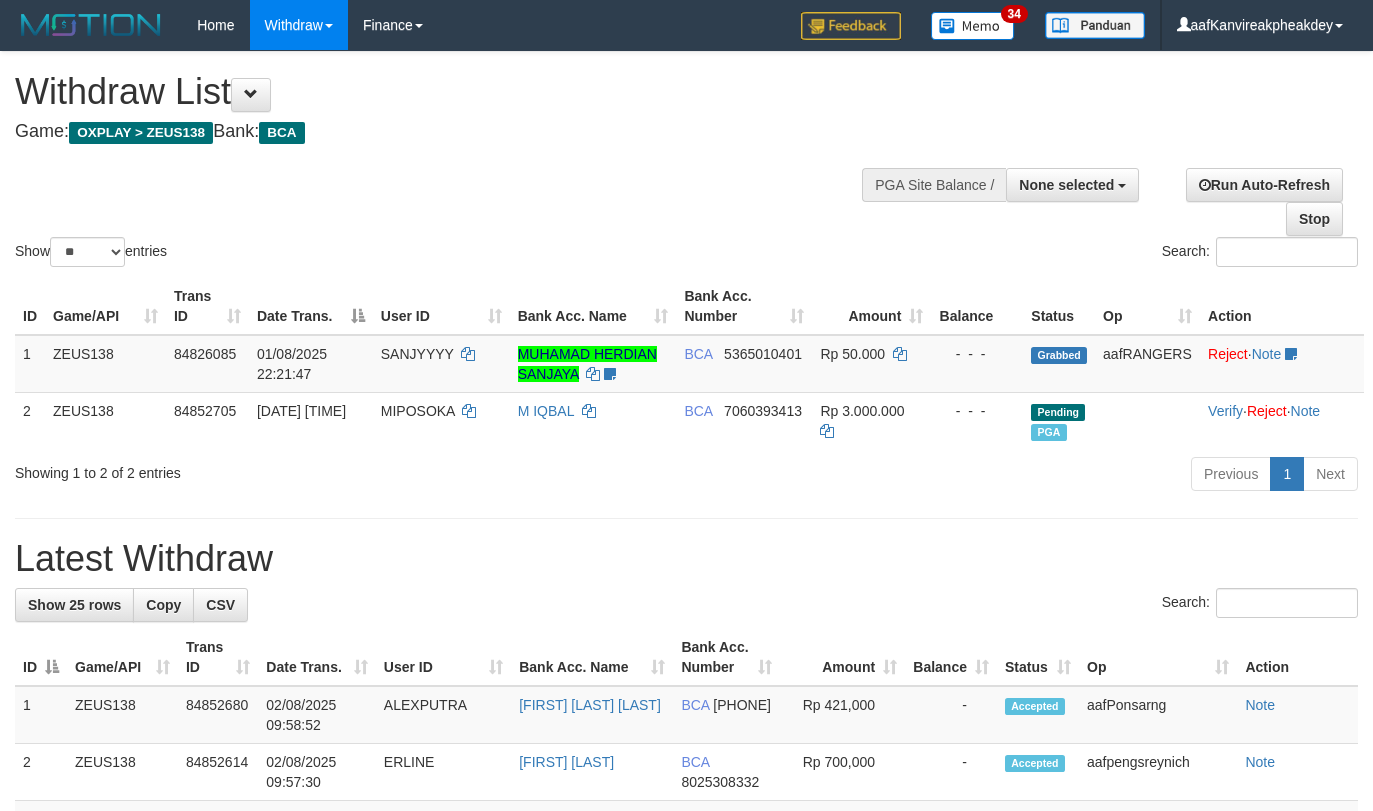 select 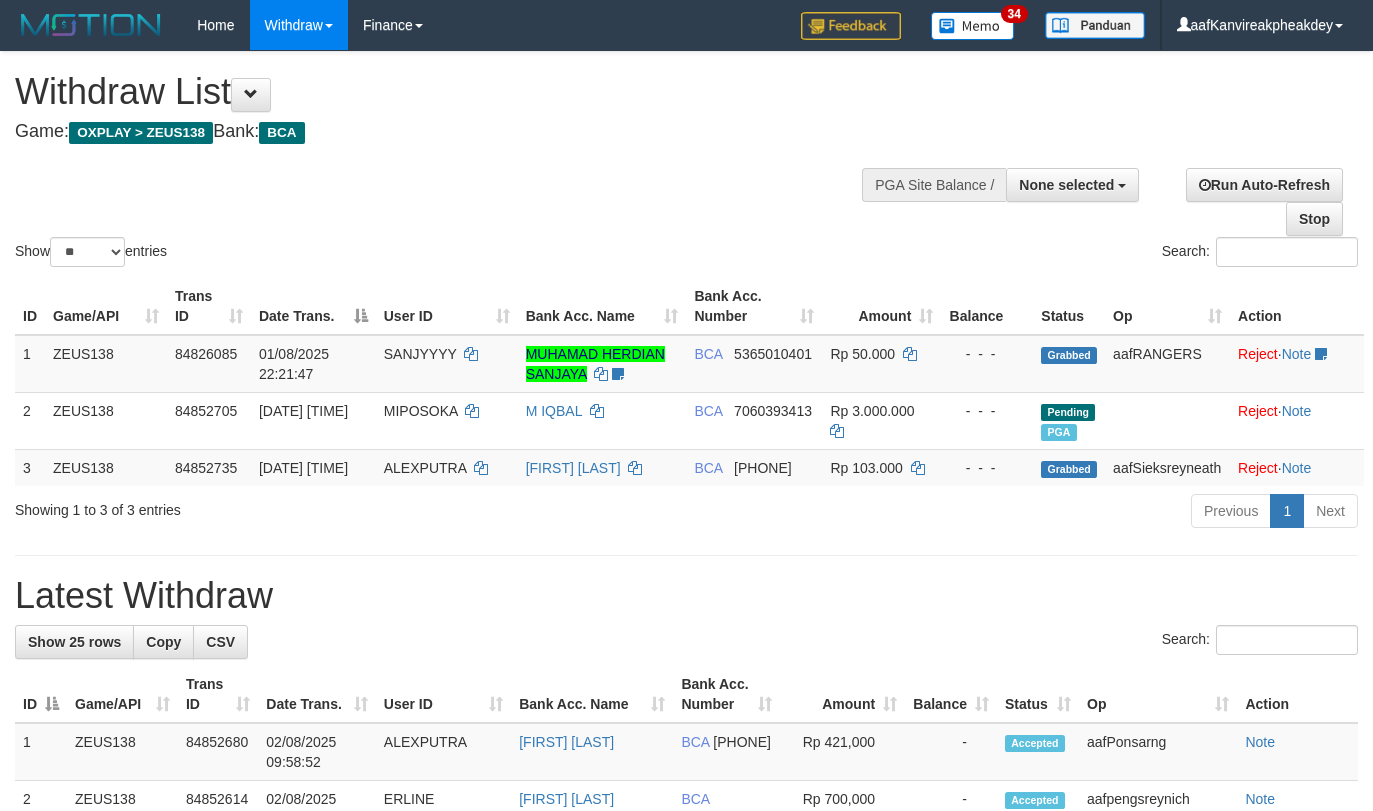 select 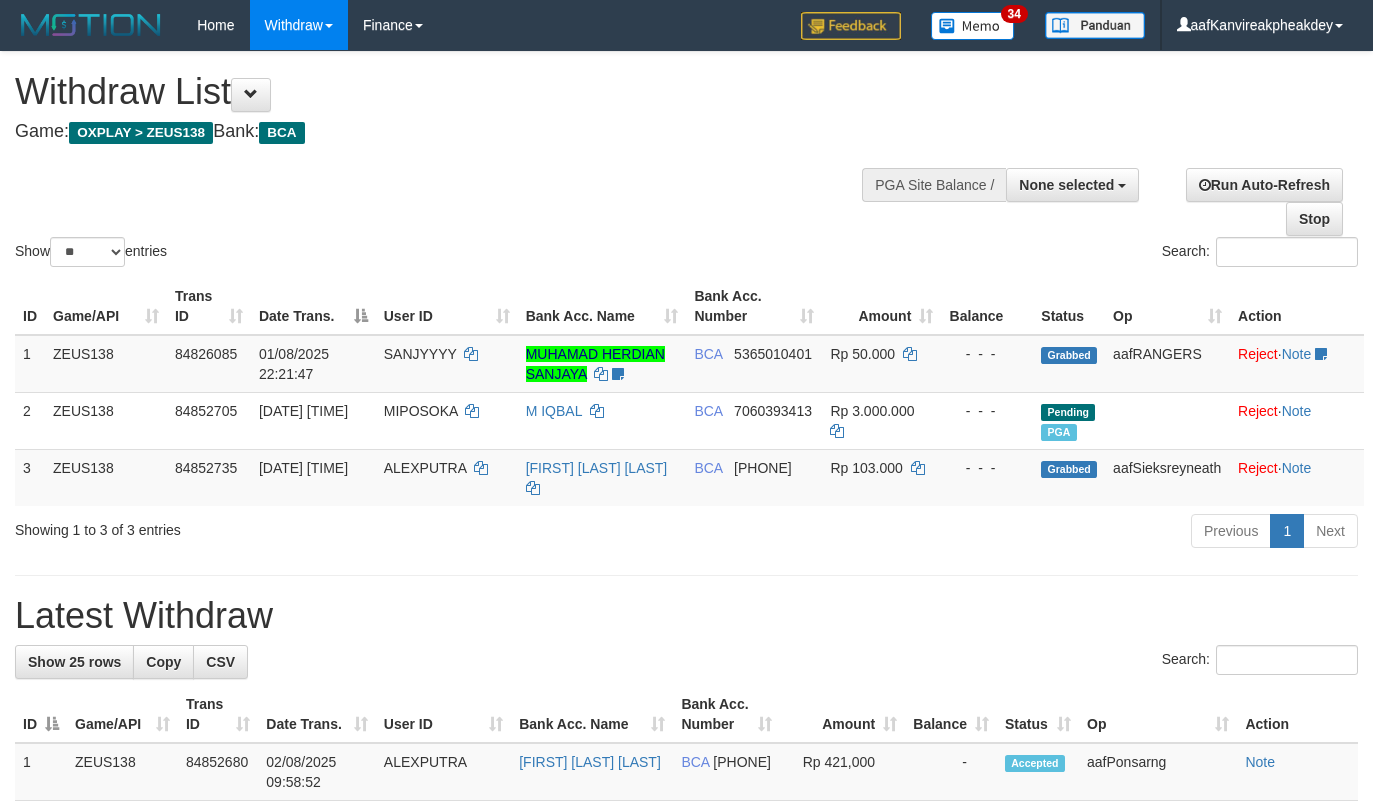 select 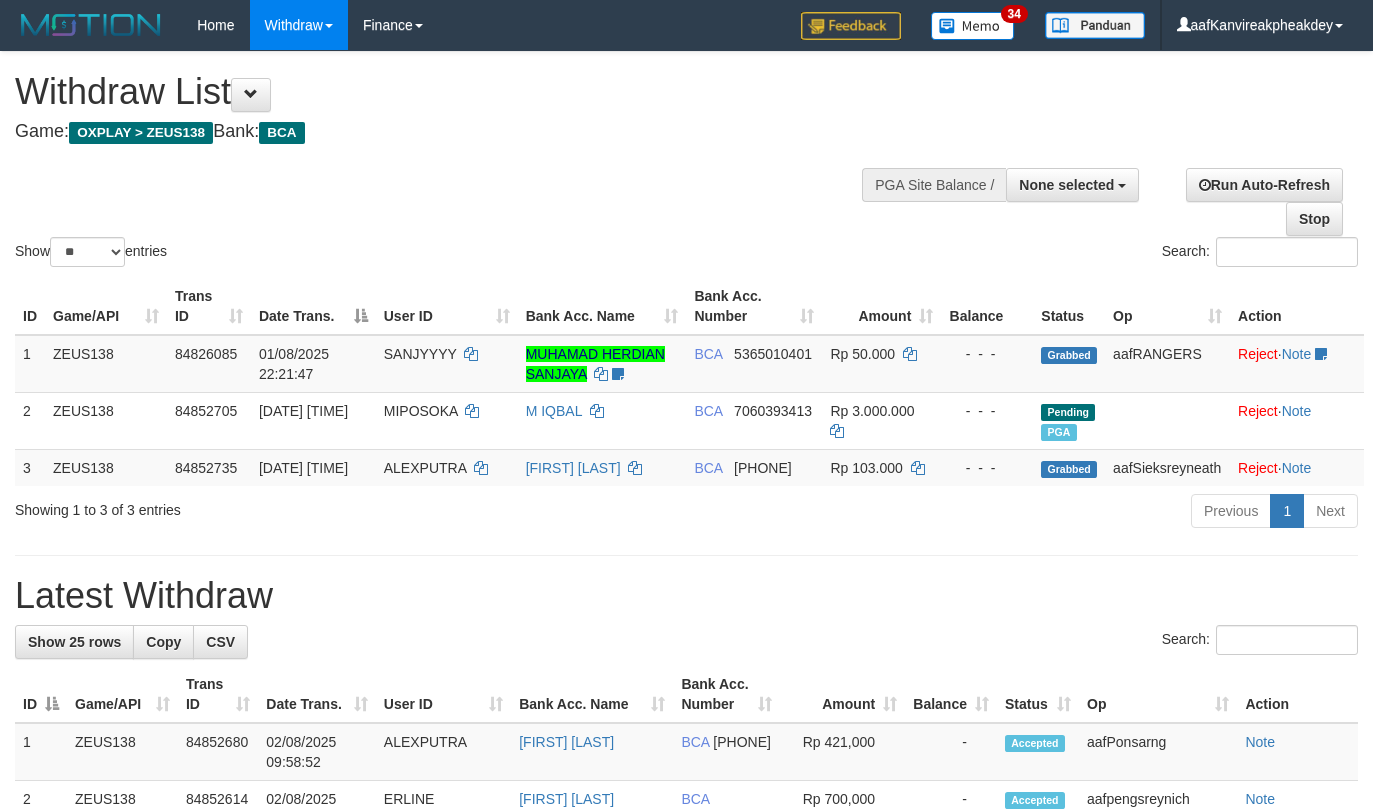 select 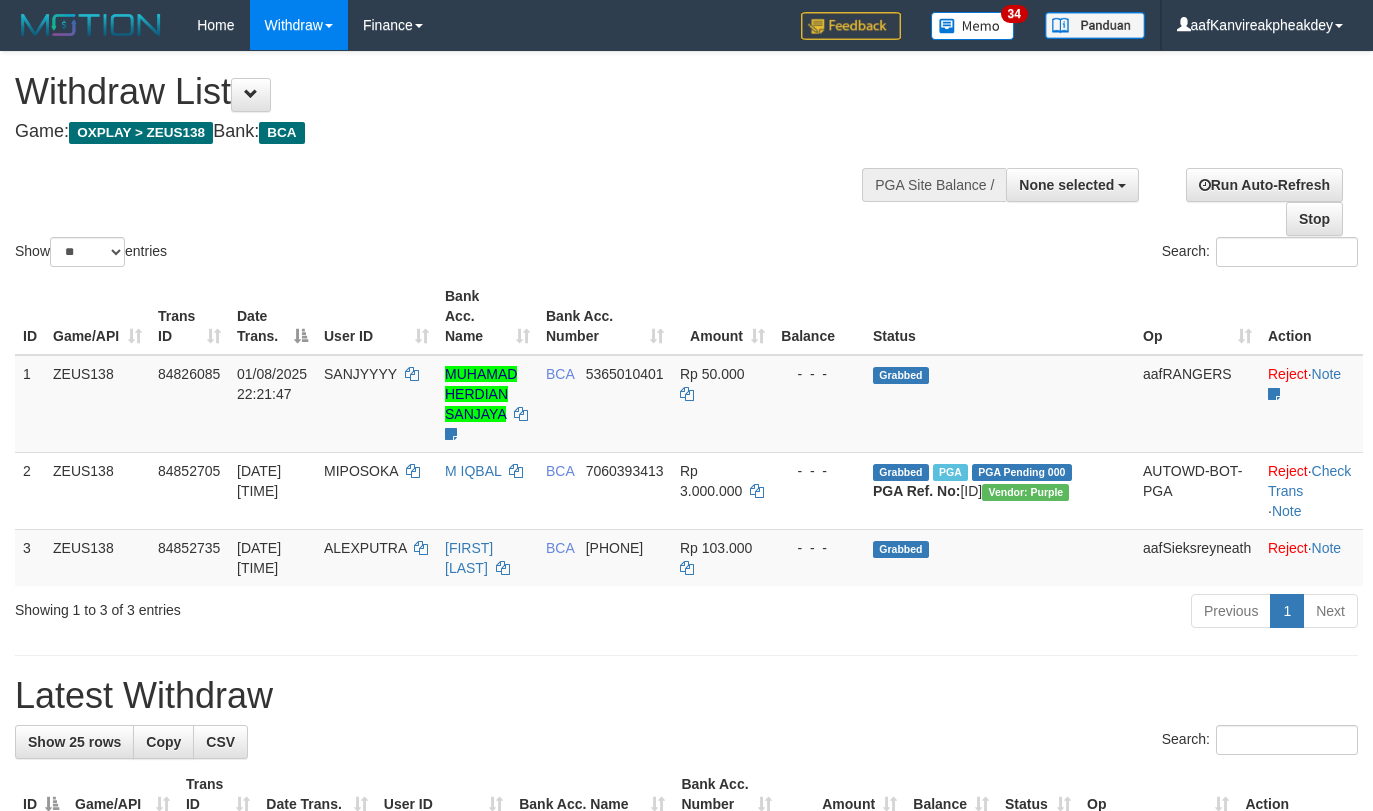 select 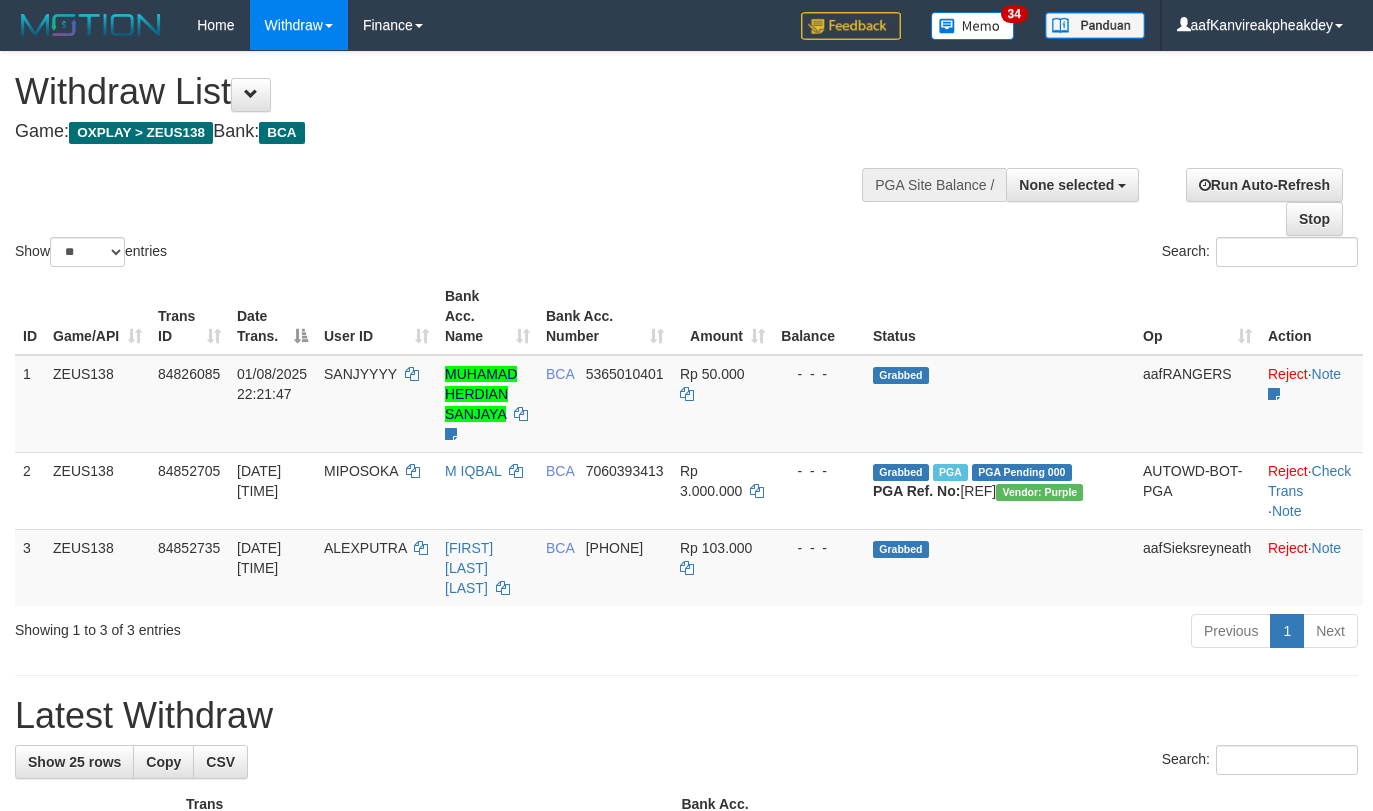 select 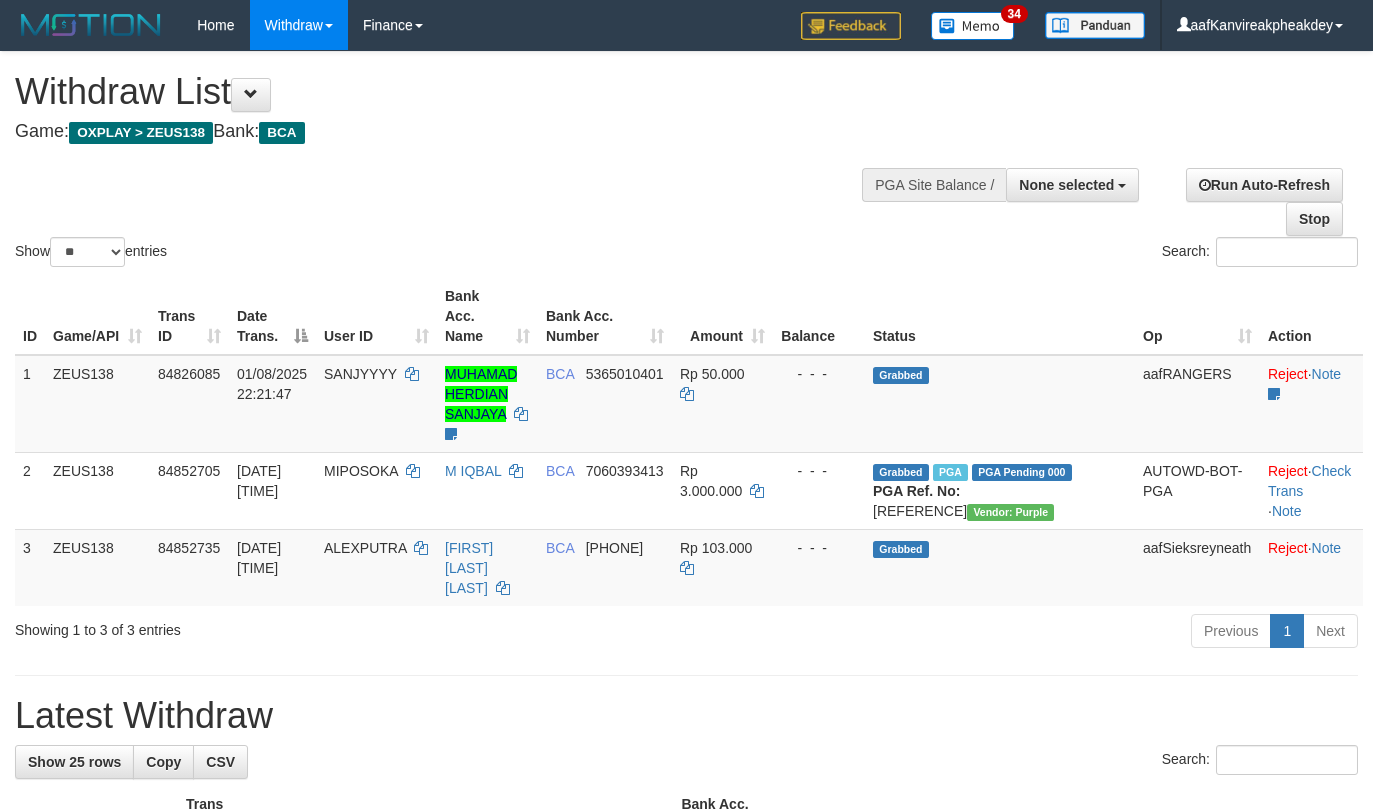 select 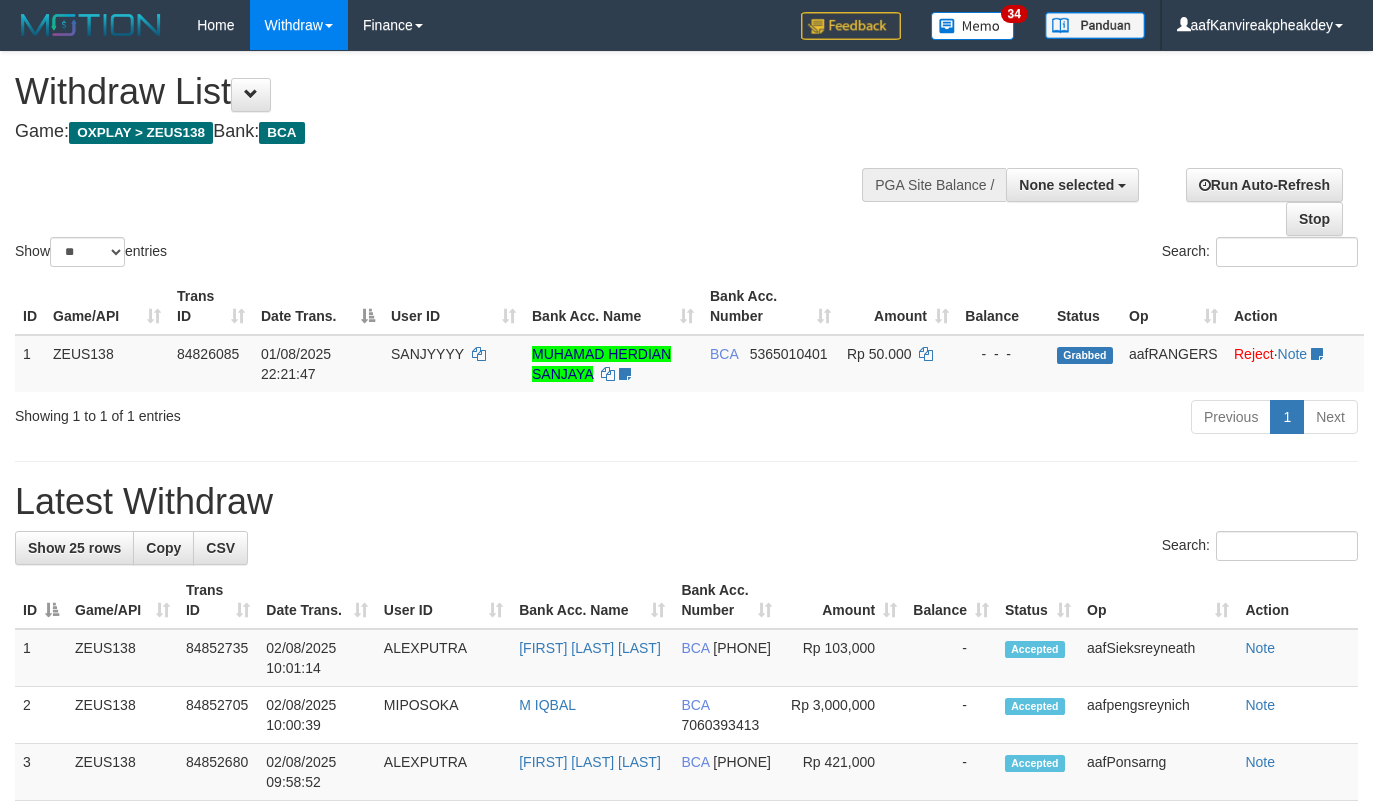 select 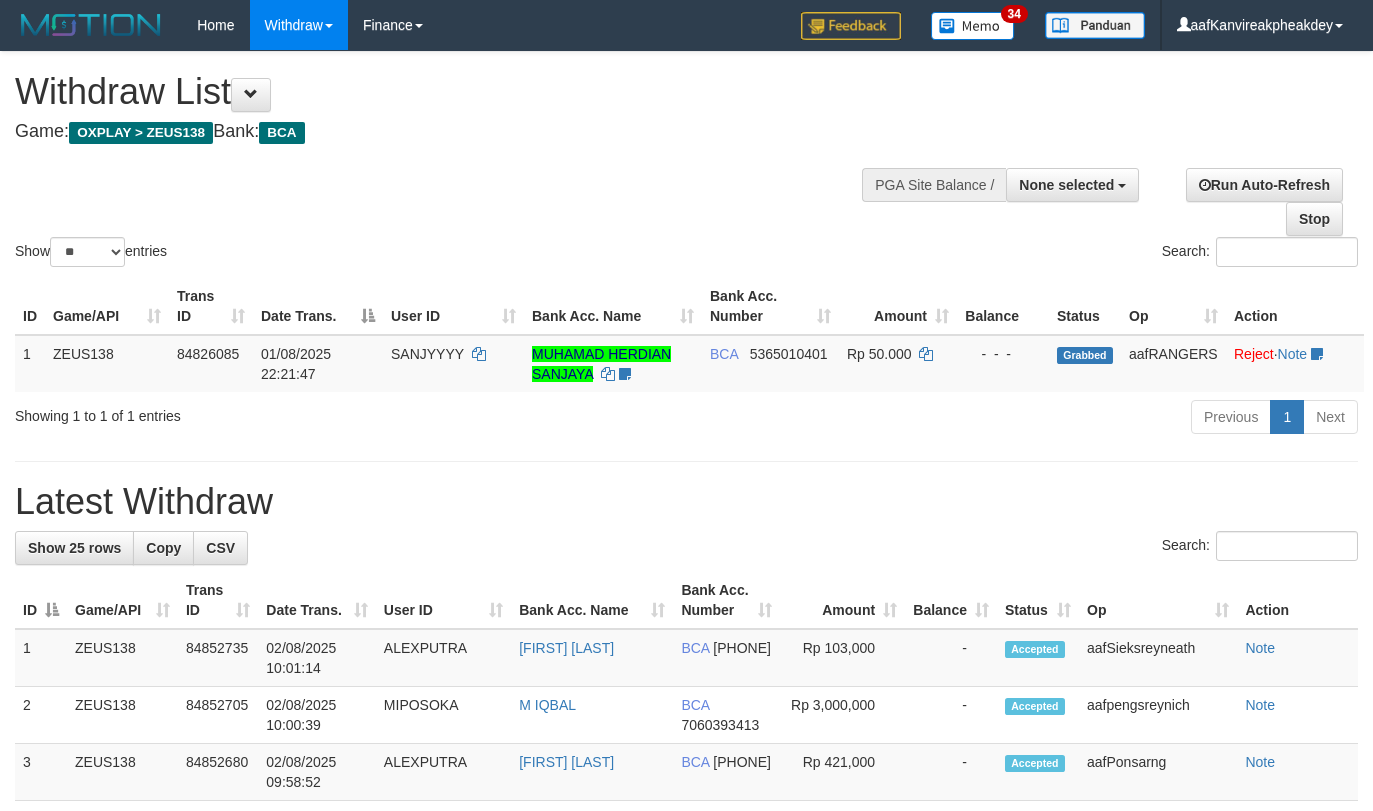 select 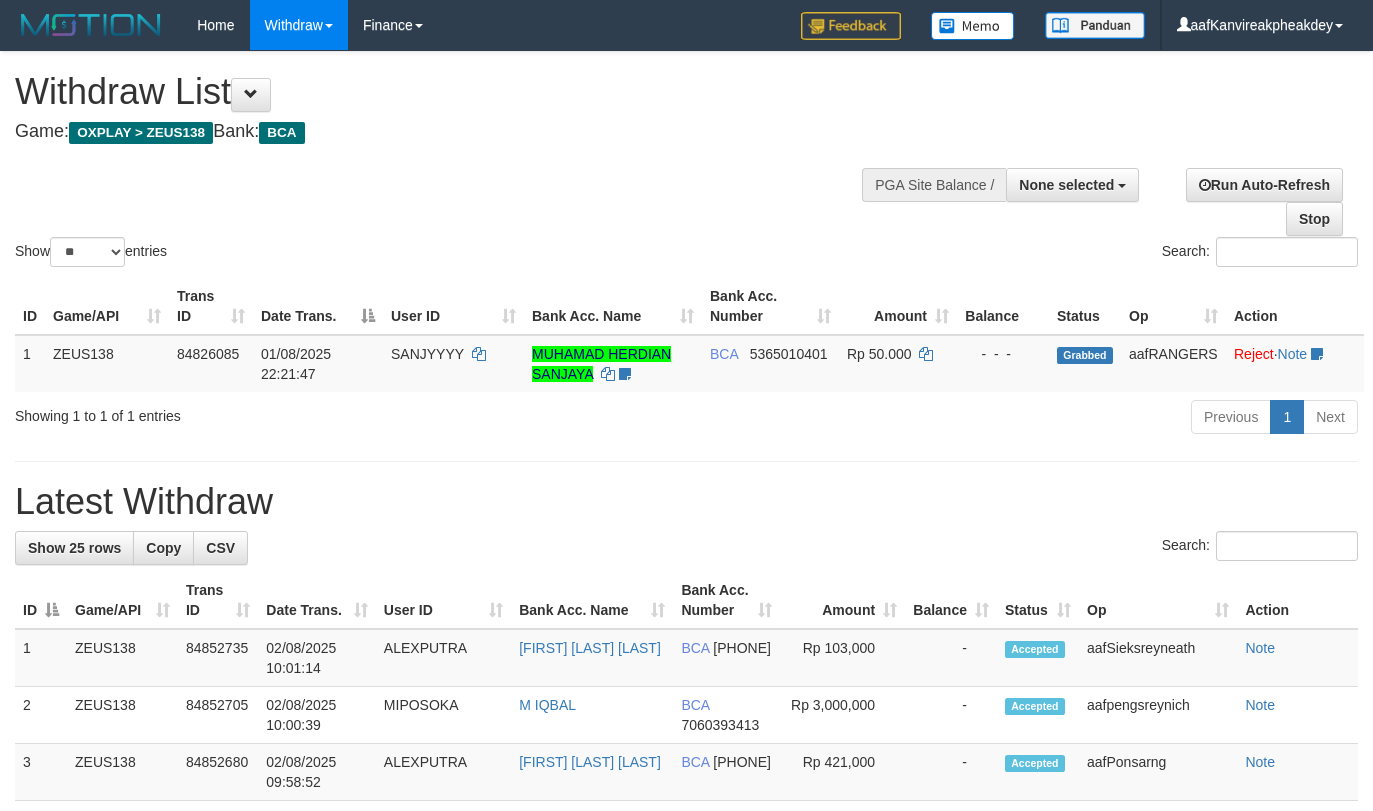 select 